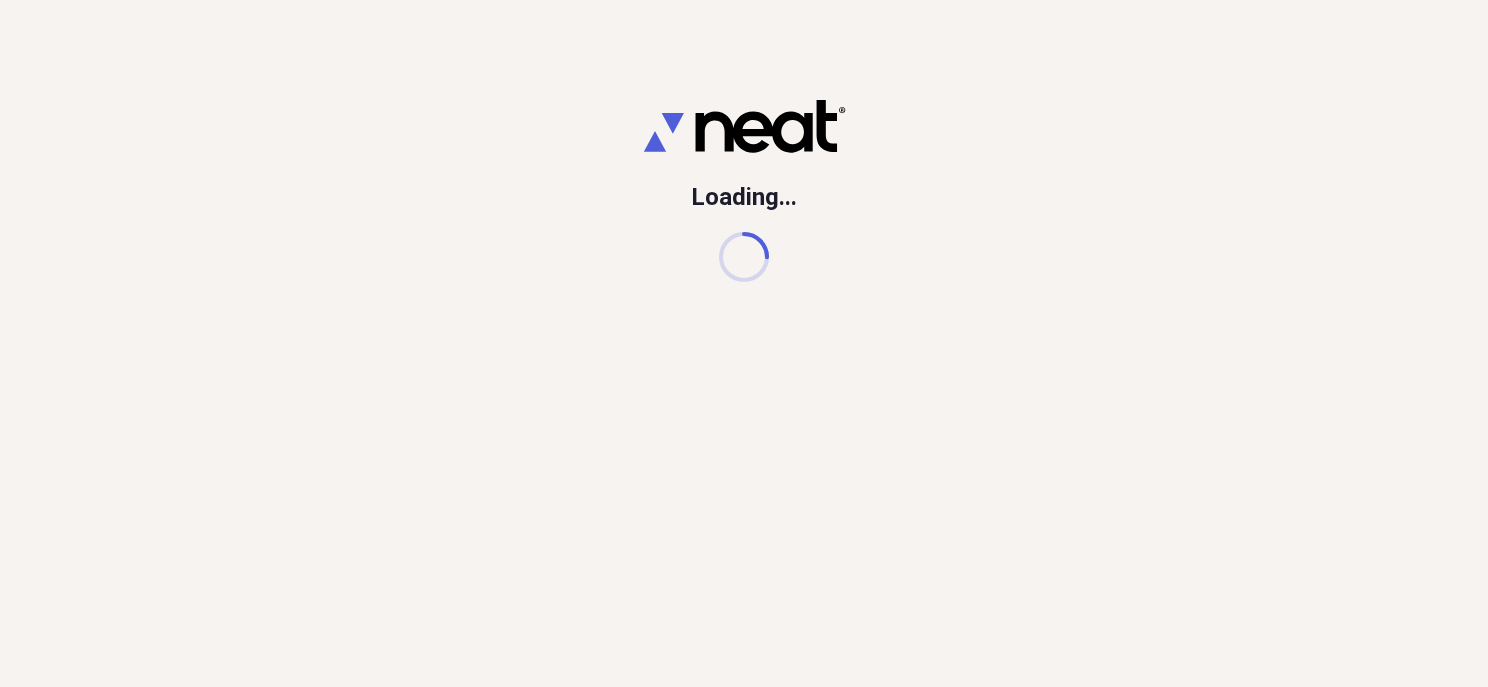 scroll, scrollTop: 0, scrollLeft: 0, axis: both 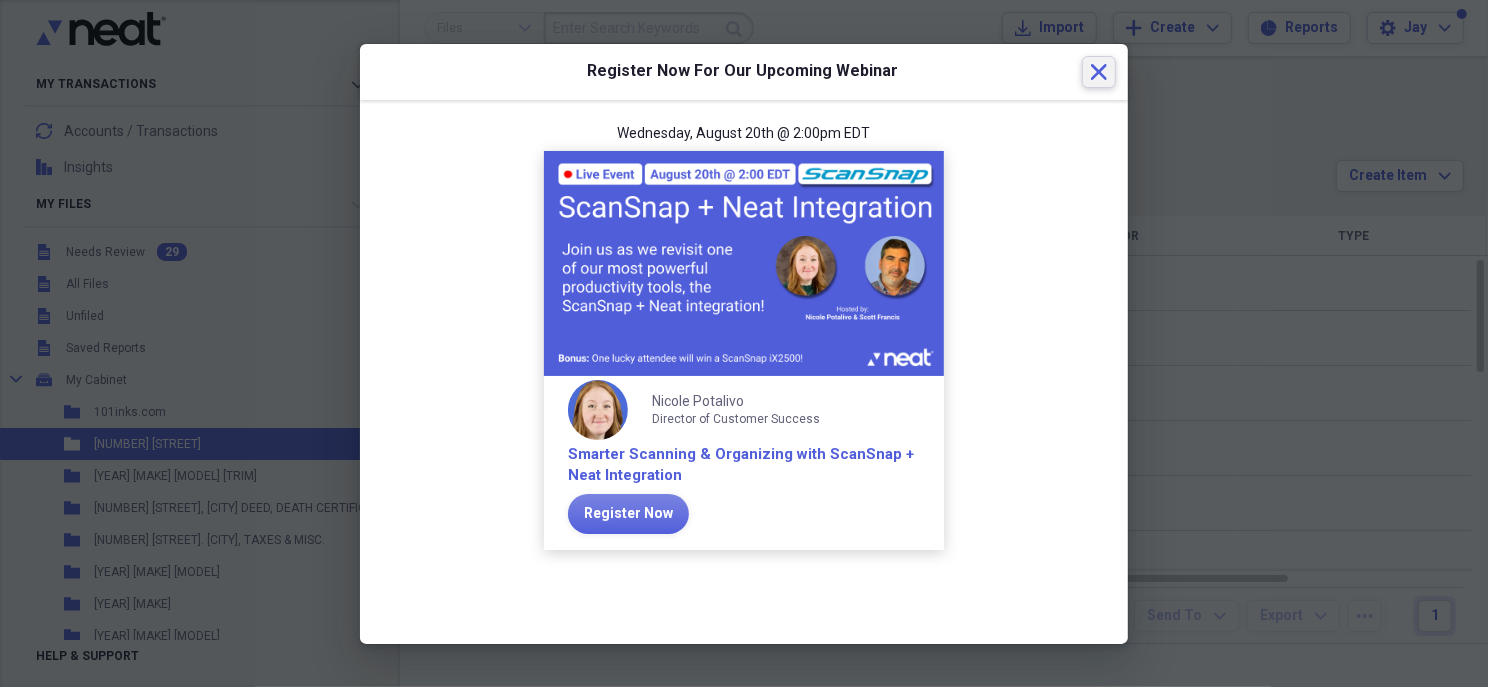 click 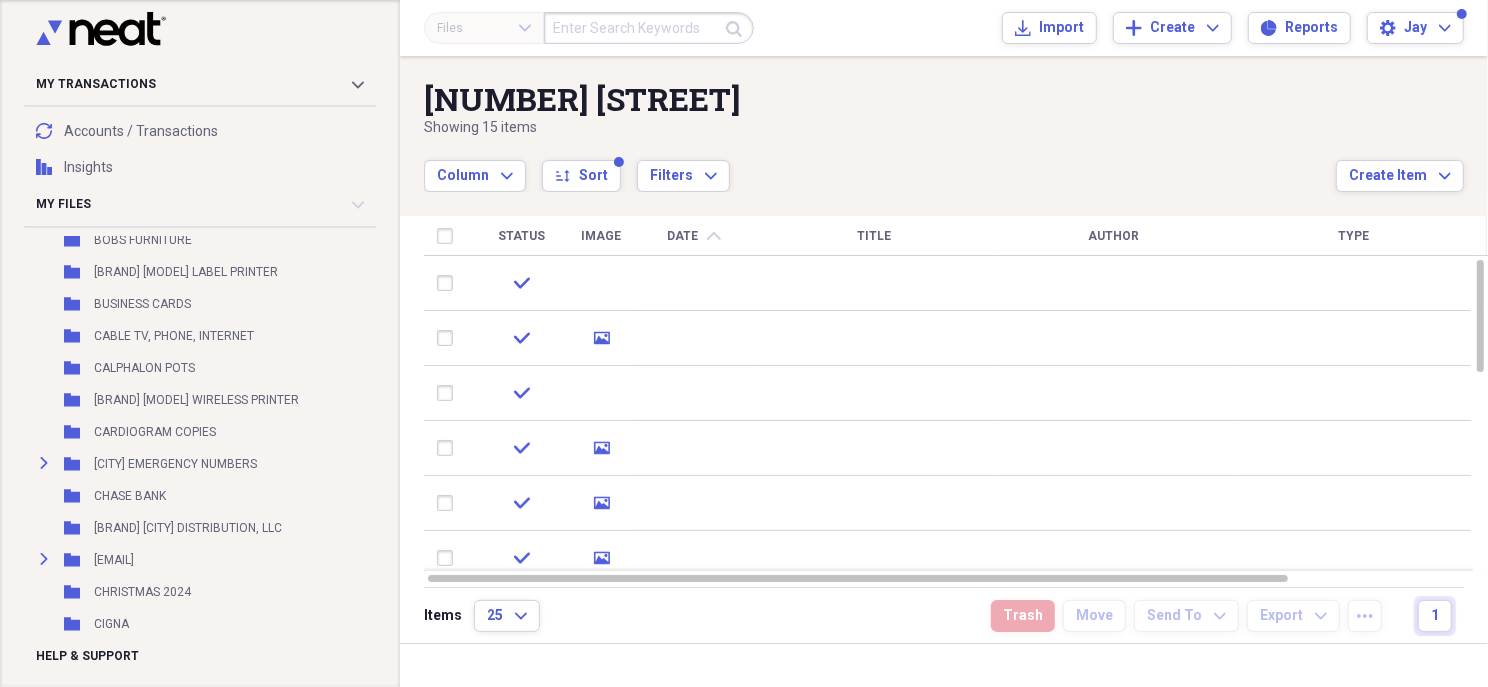 scroll, scrollTop: 2203, scrollLeft: 0, axis: vertical 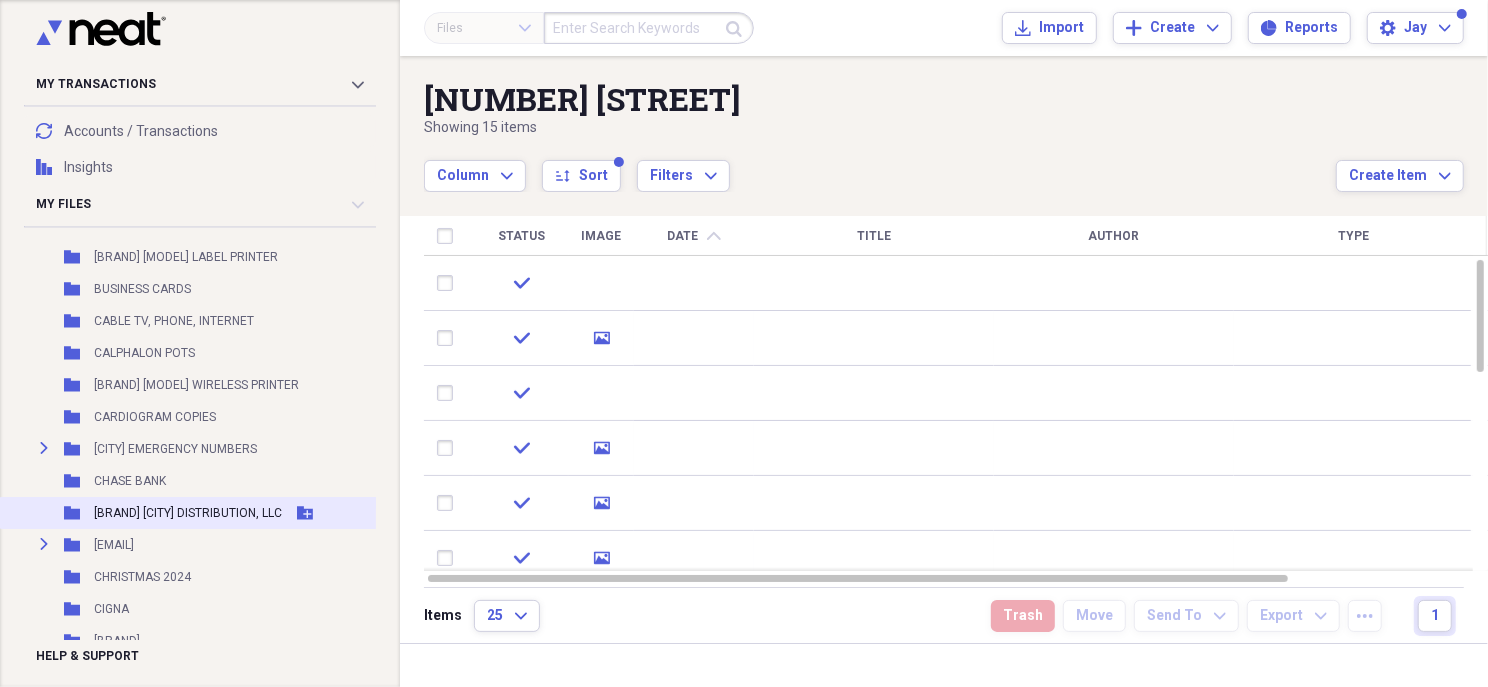 click on "[BRAND] [CITY] DISTRIBUTION, LLC" at bounding box center [188, 513] 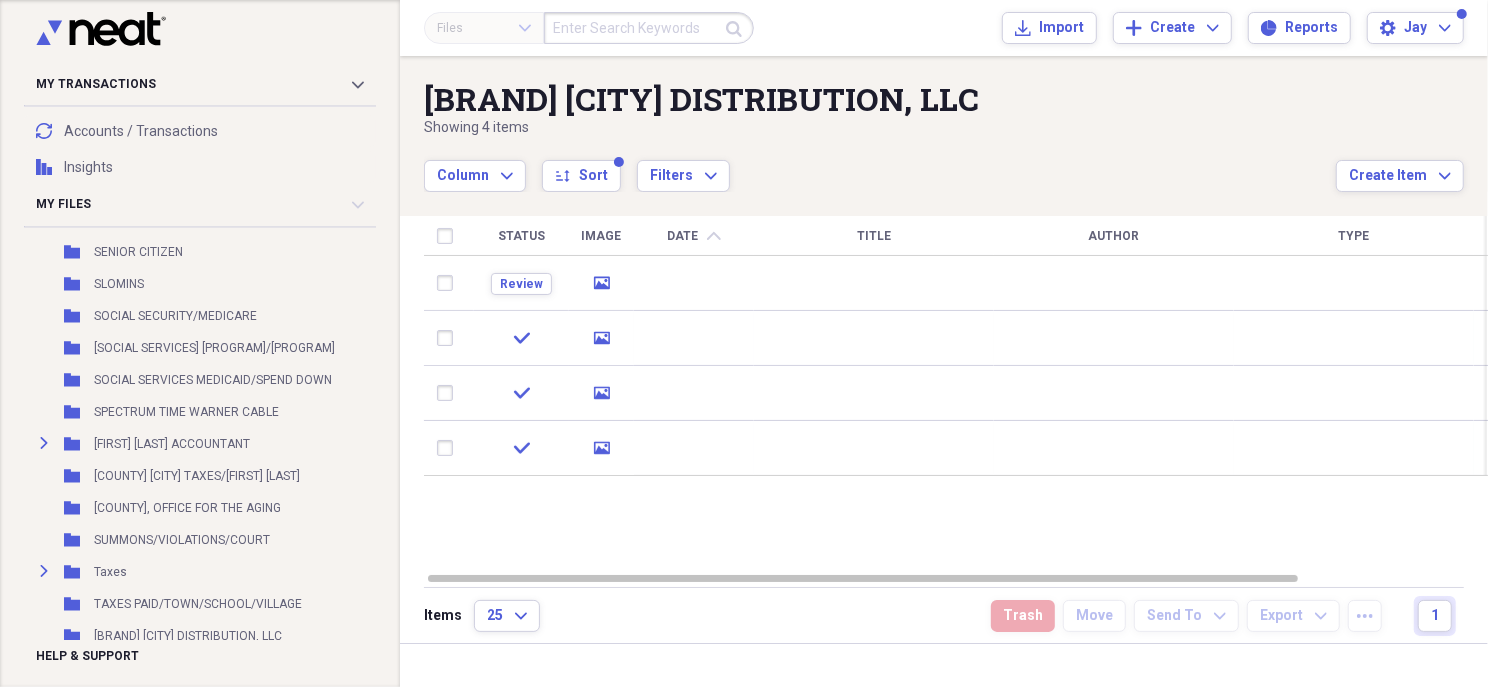 scroll, scrollTop: 0, scrollLeft: 0, axis: both 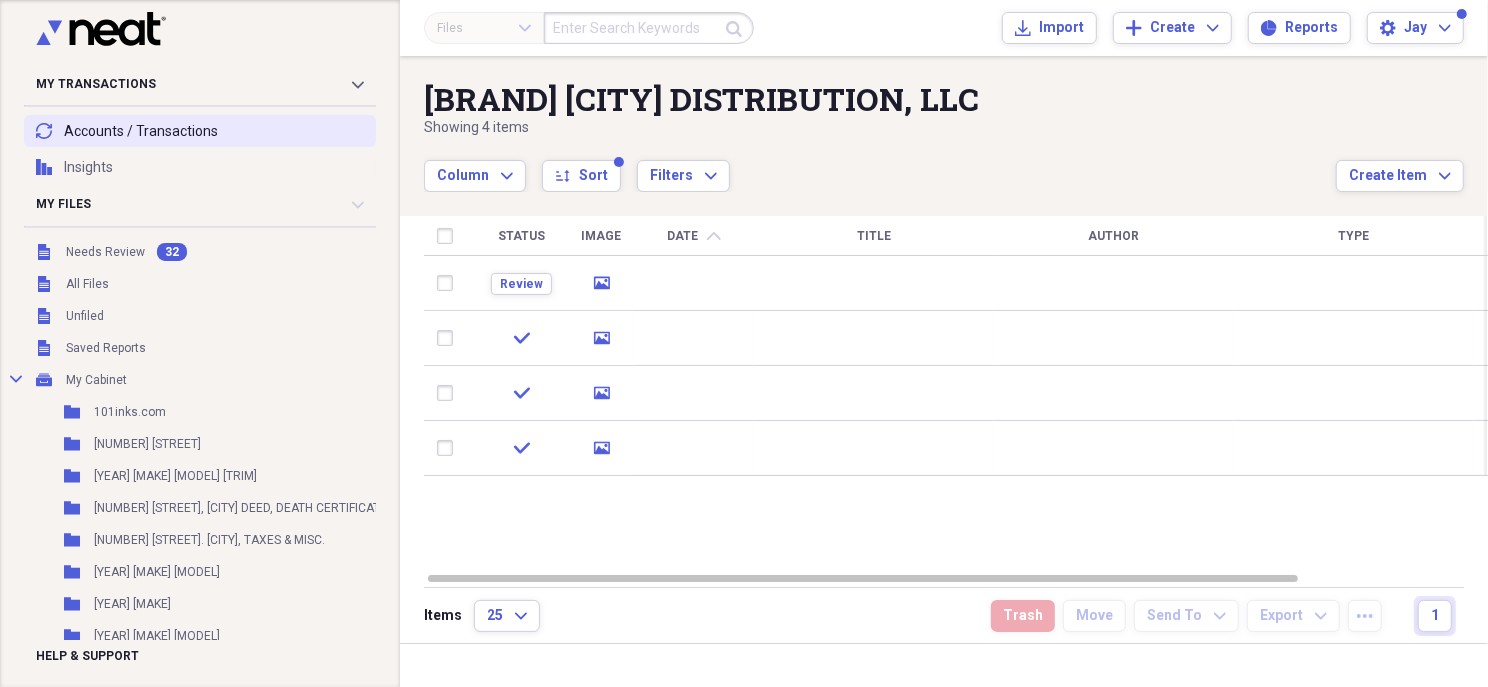 click on "transactions Accounts / Transactions" at bounding box center (200, 131) 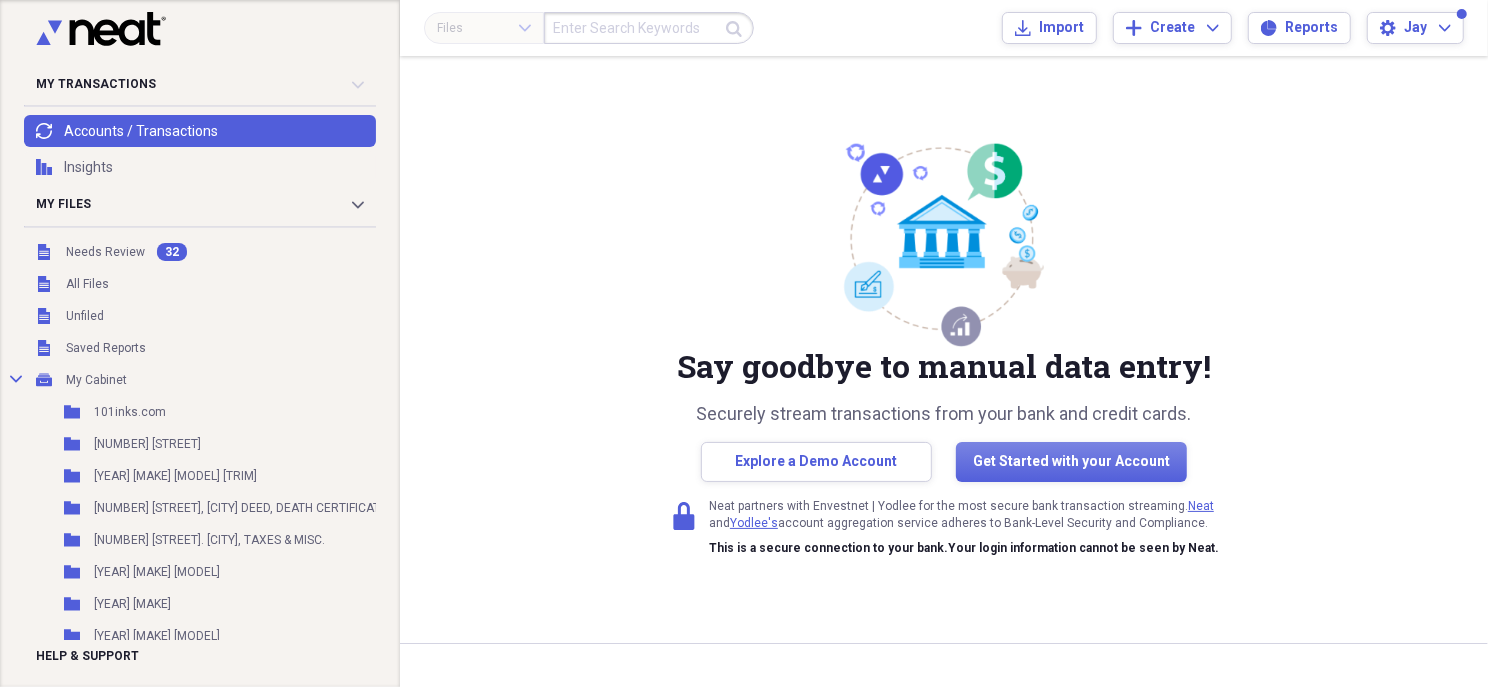 click on "transactions Accounts / Transactions" at bounding box center (200, 131) 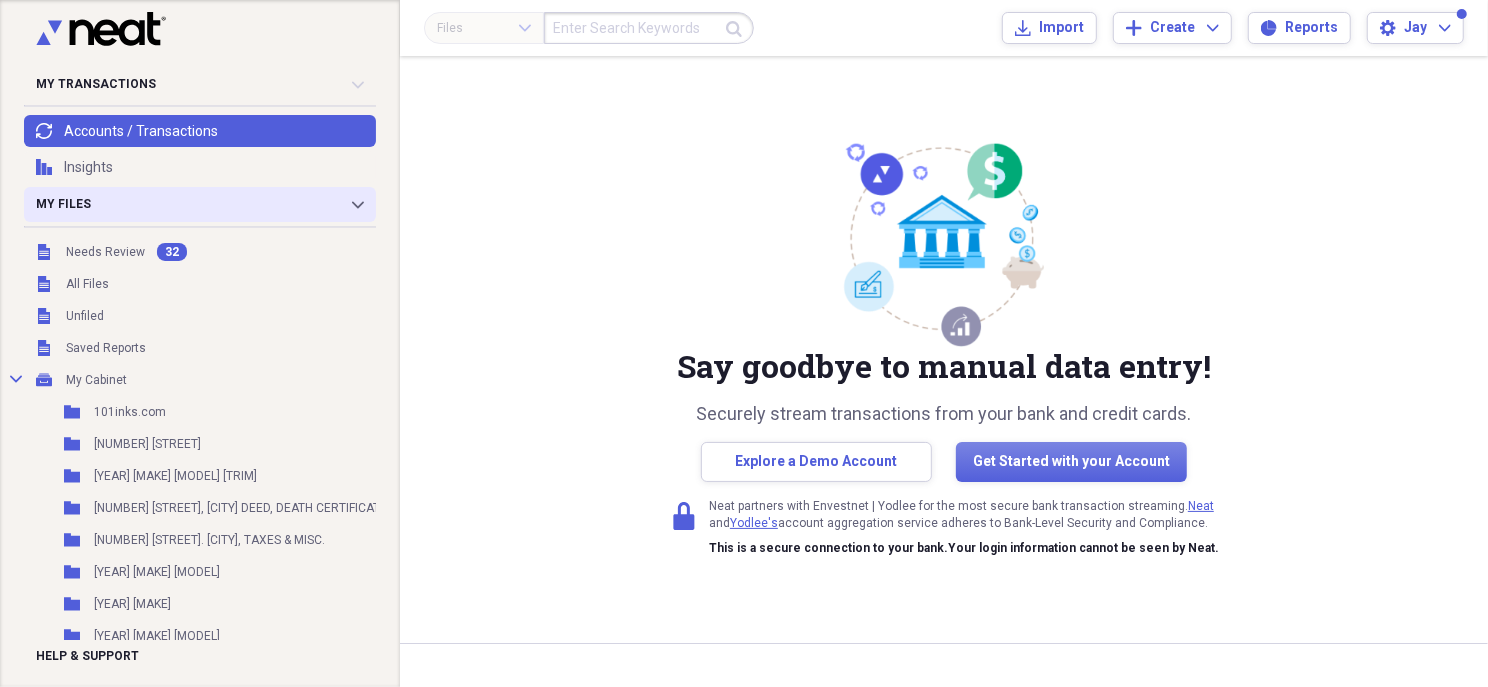 click on "My Files 32 Collapse" at bounding box center [200, 204] 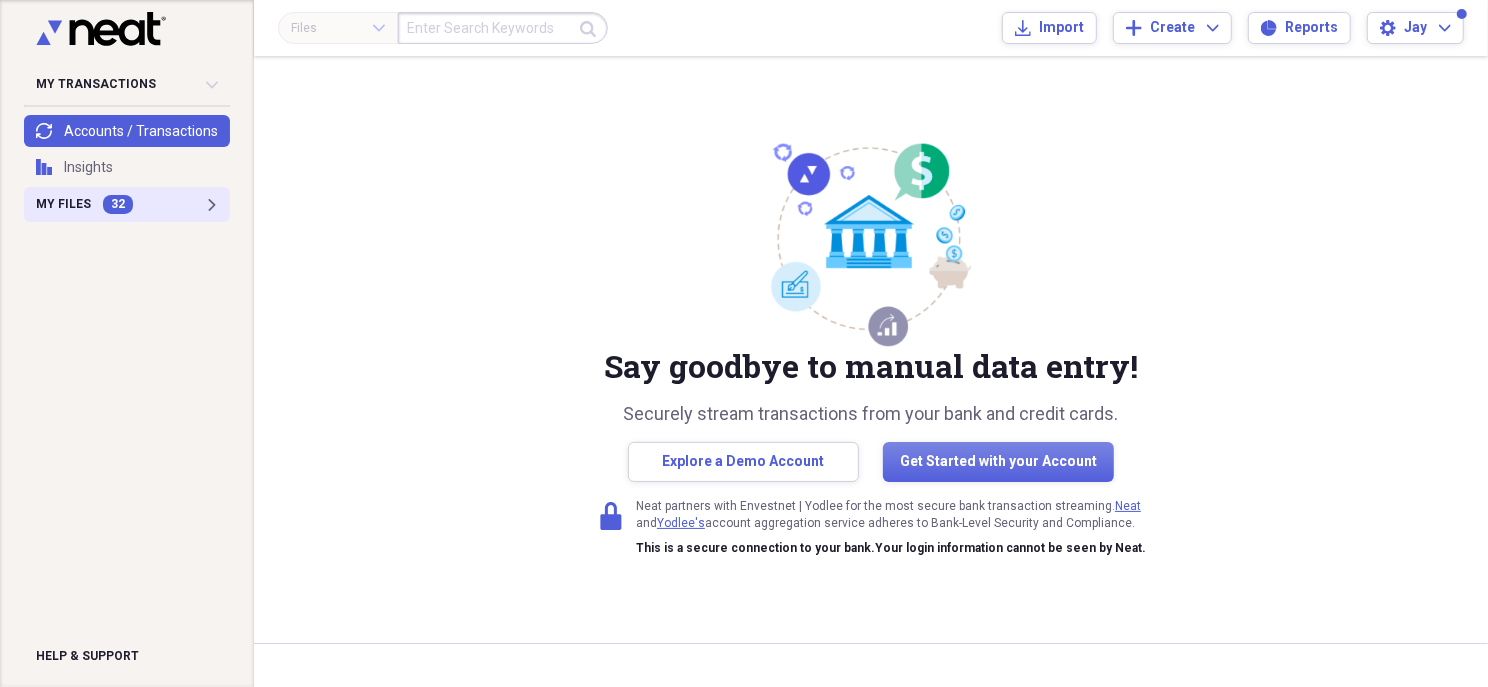click on "My Files 32 Expand" at bounding box center [127, 204] 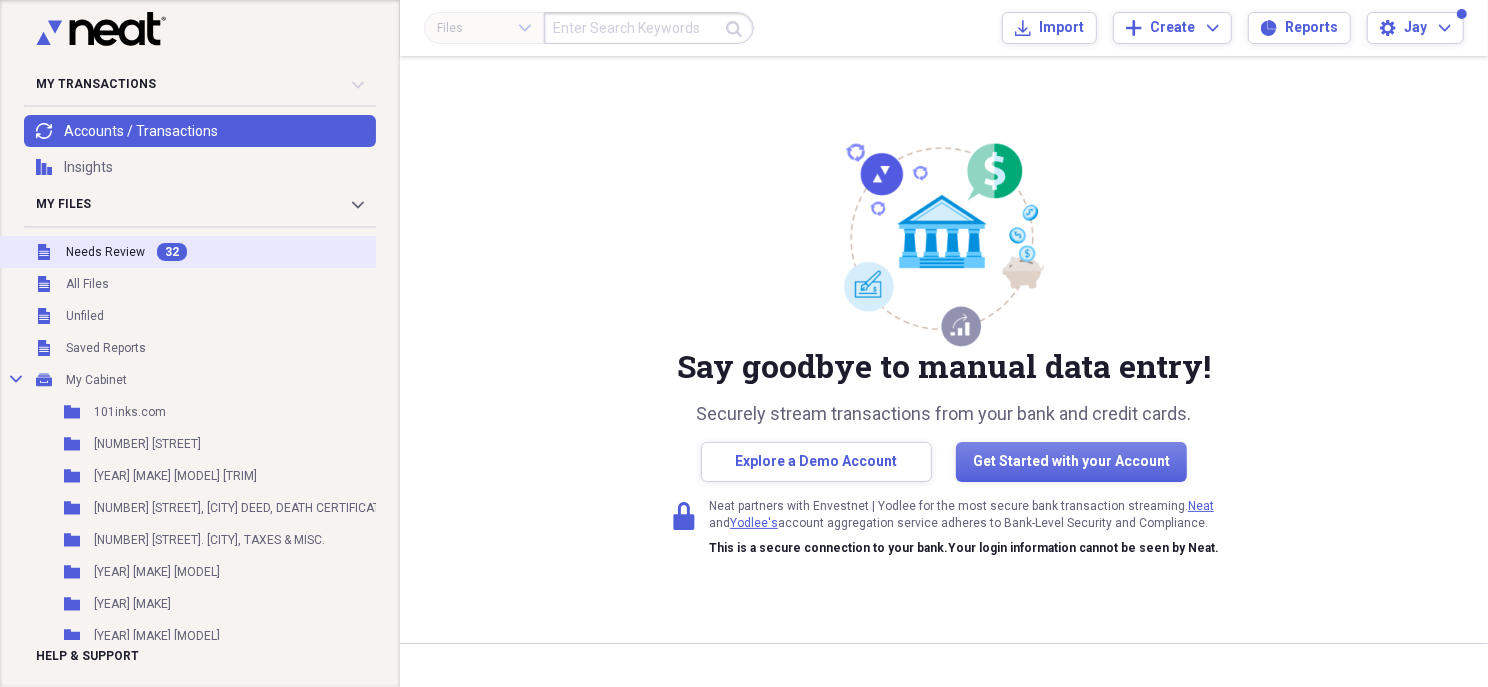 click on "Needs Review" at bounding box center (105, 252) 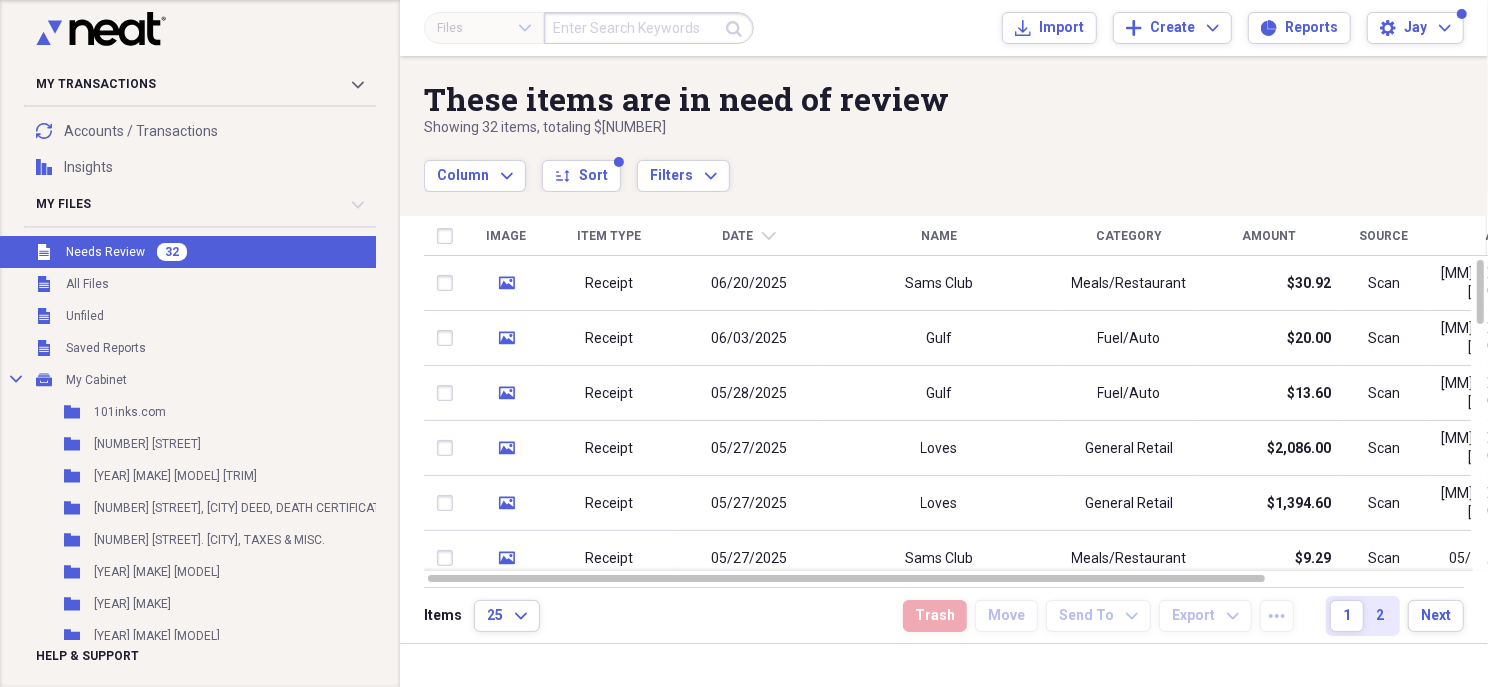 click on "My Files 32 Collapse" at bounding box center [200, 204] 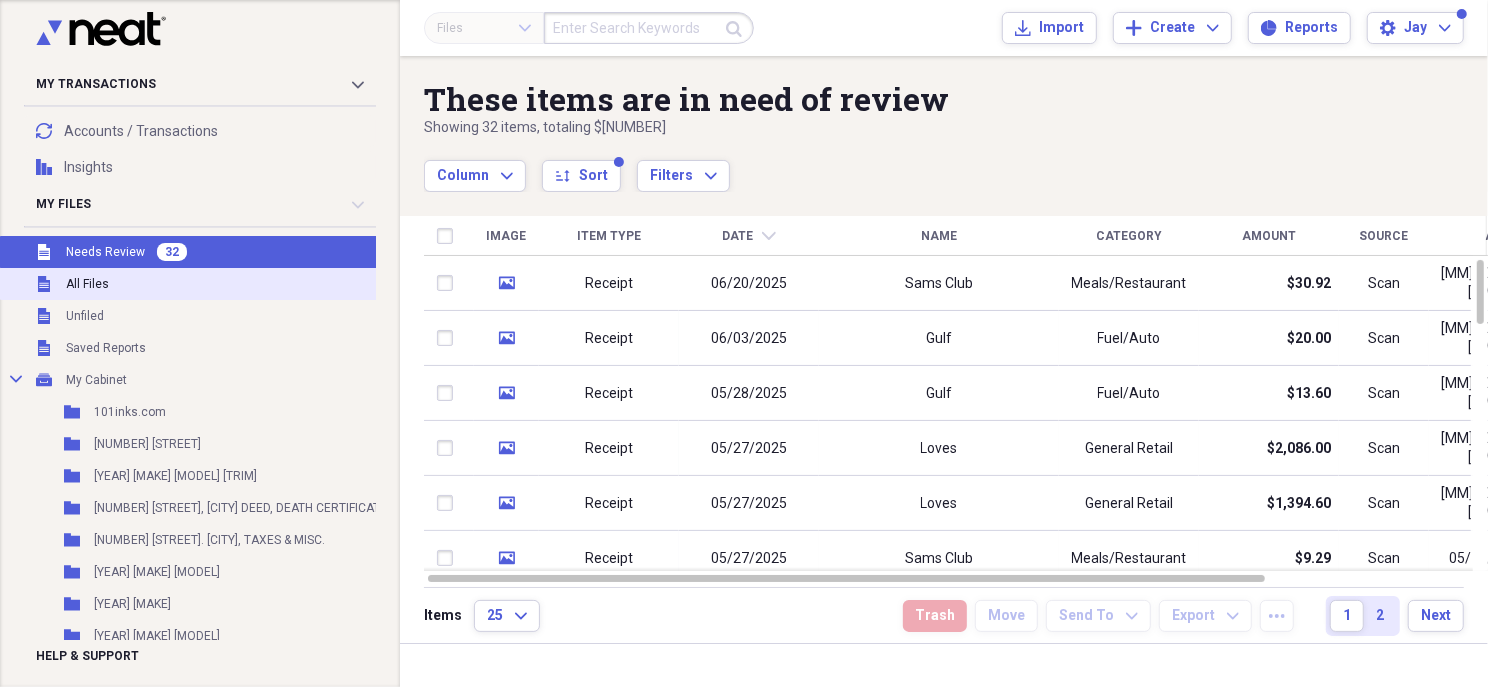click on "Unfiled All Files" at bounding box center (266, 284) 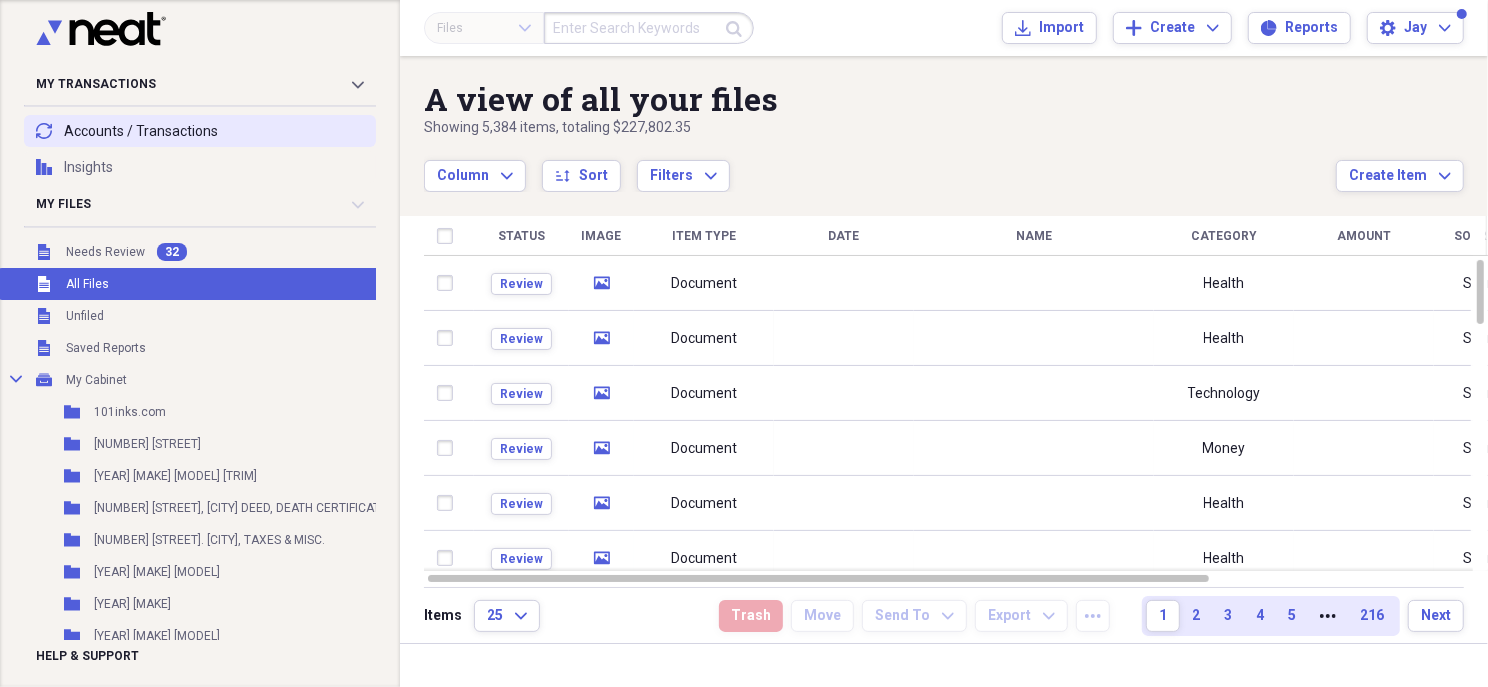 click on "transactions Accounts / Transactions" at bounding box center (200, 131) 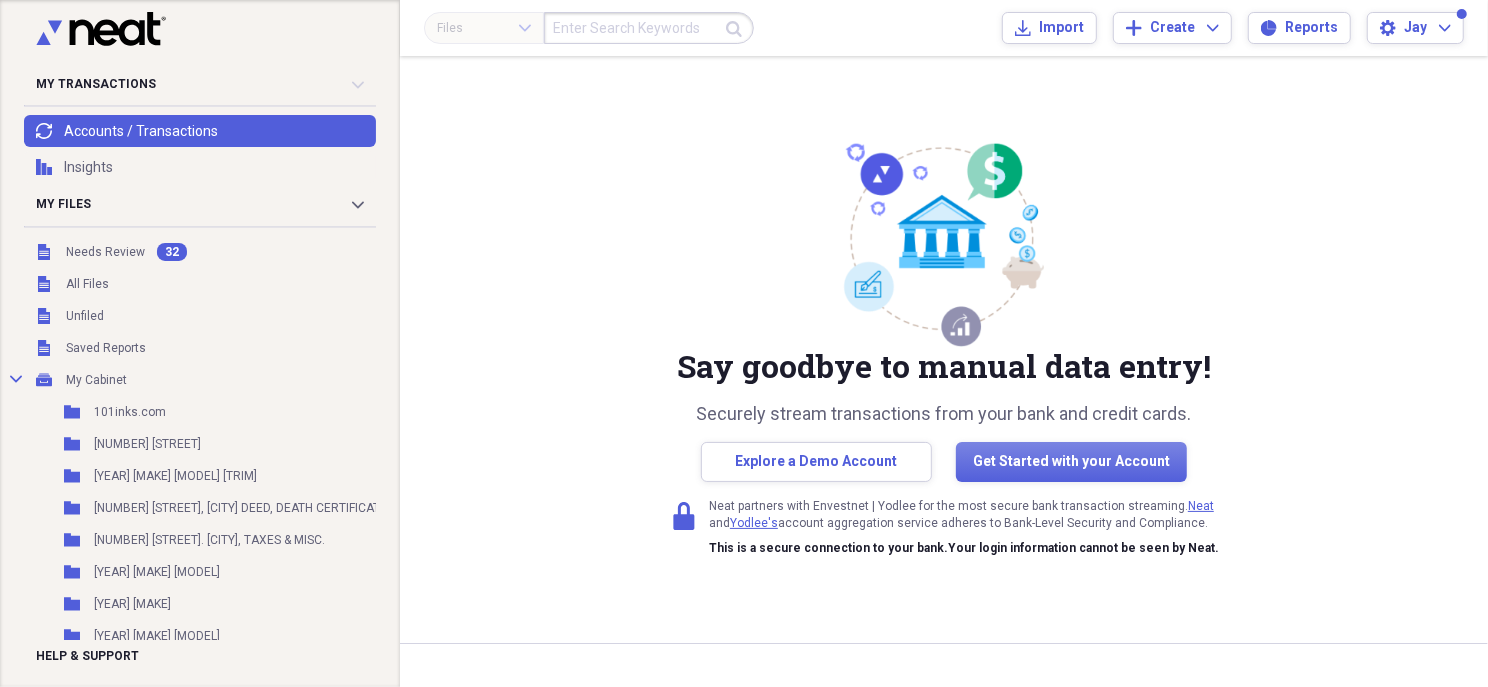 click on "transactions Accounts / Transactions" at bounding box center (200, 131) 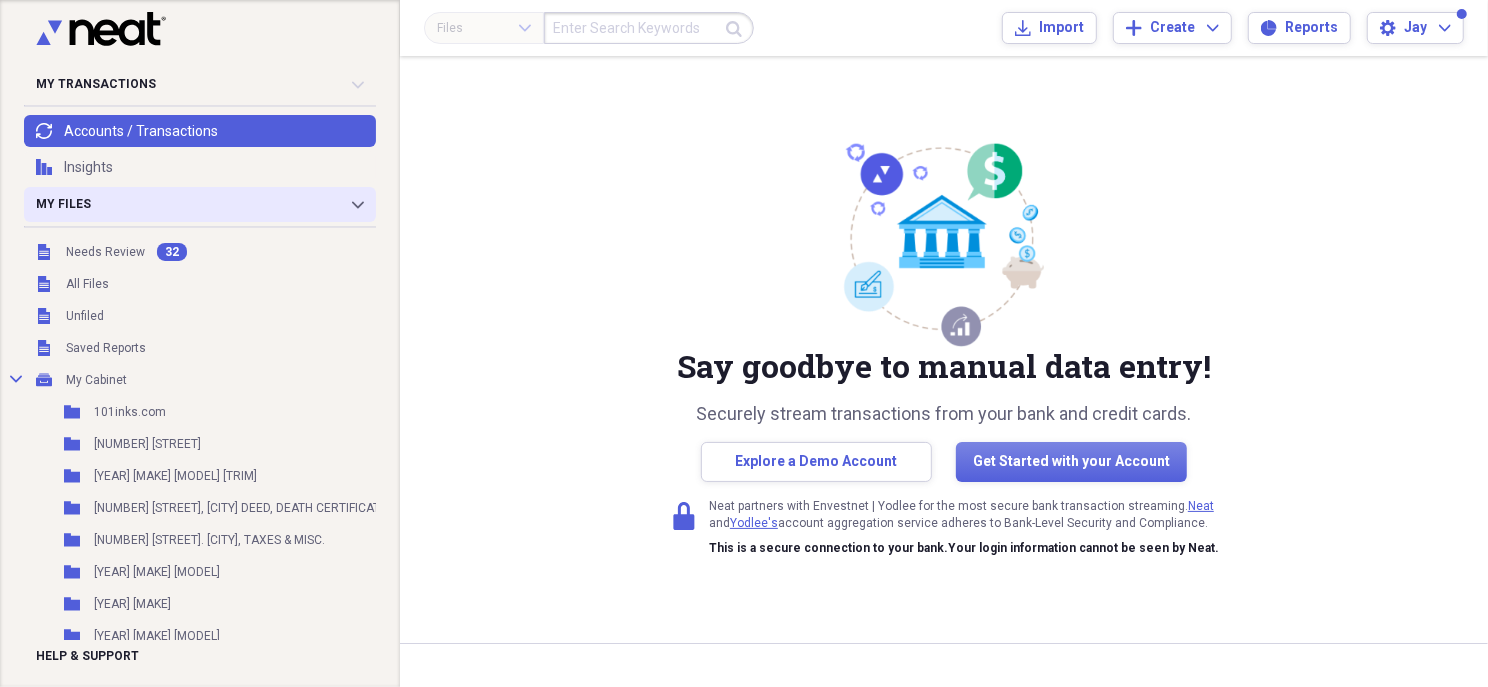 click on "Collapse" 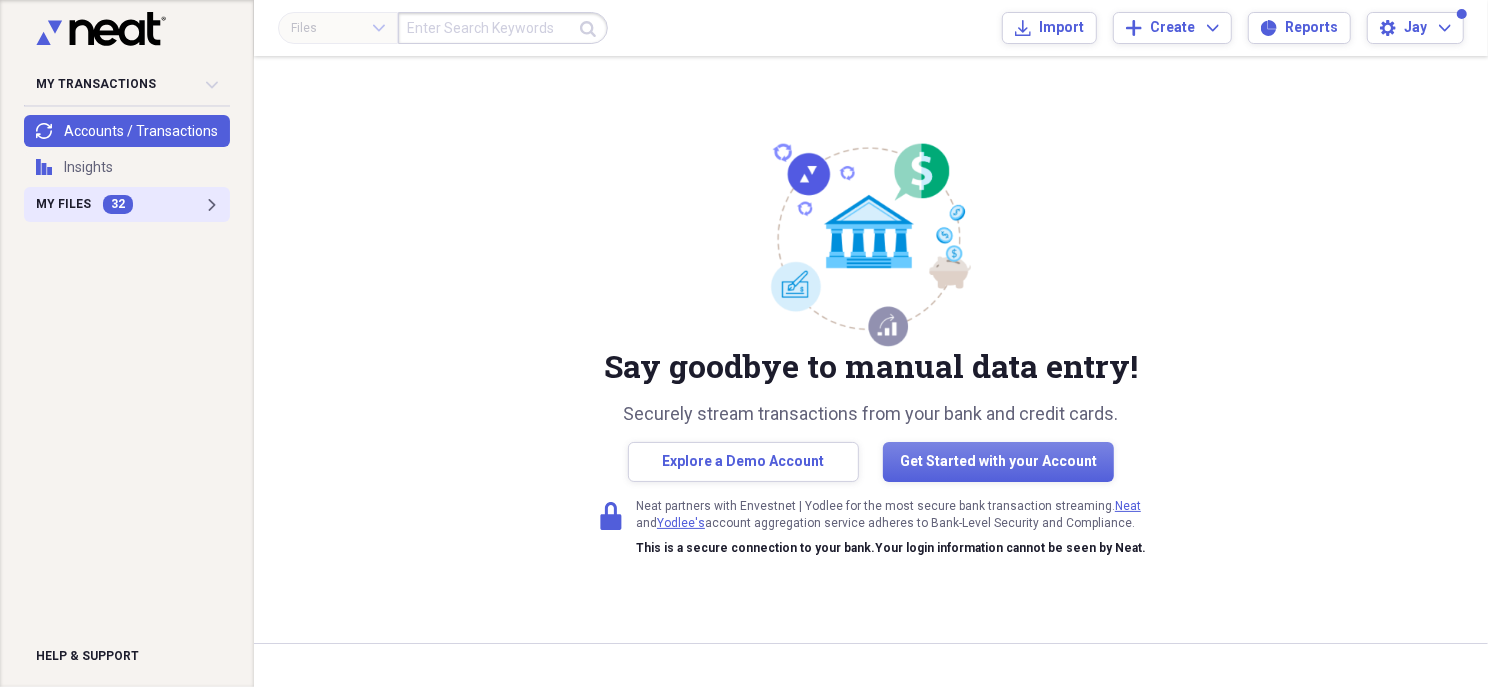 click 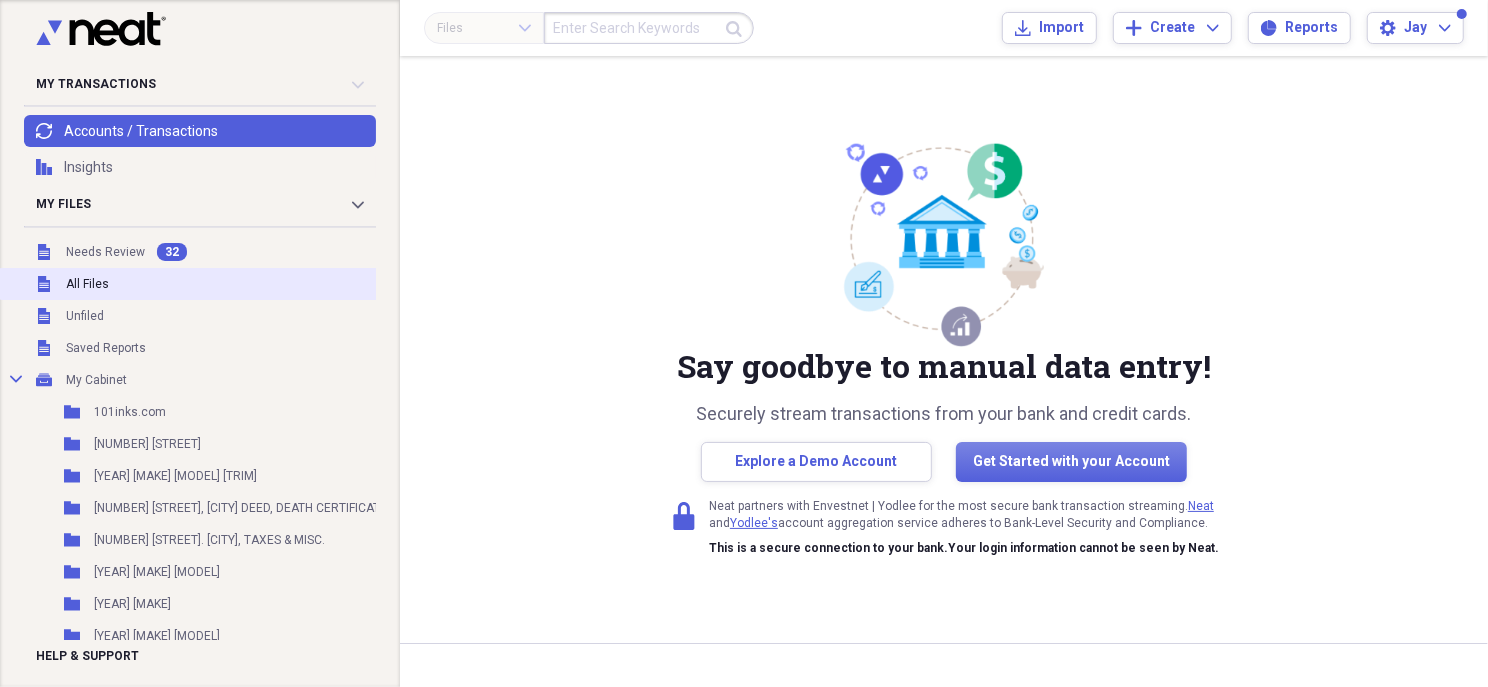 click on "All Files" at bounding box center (87, 284) 